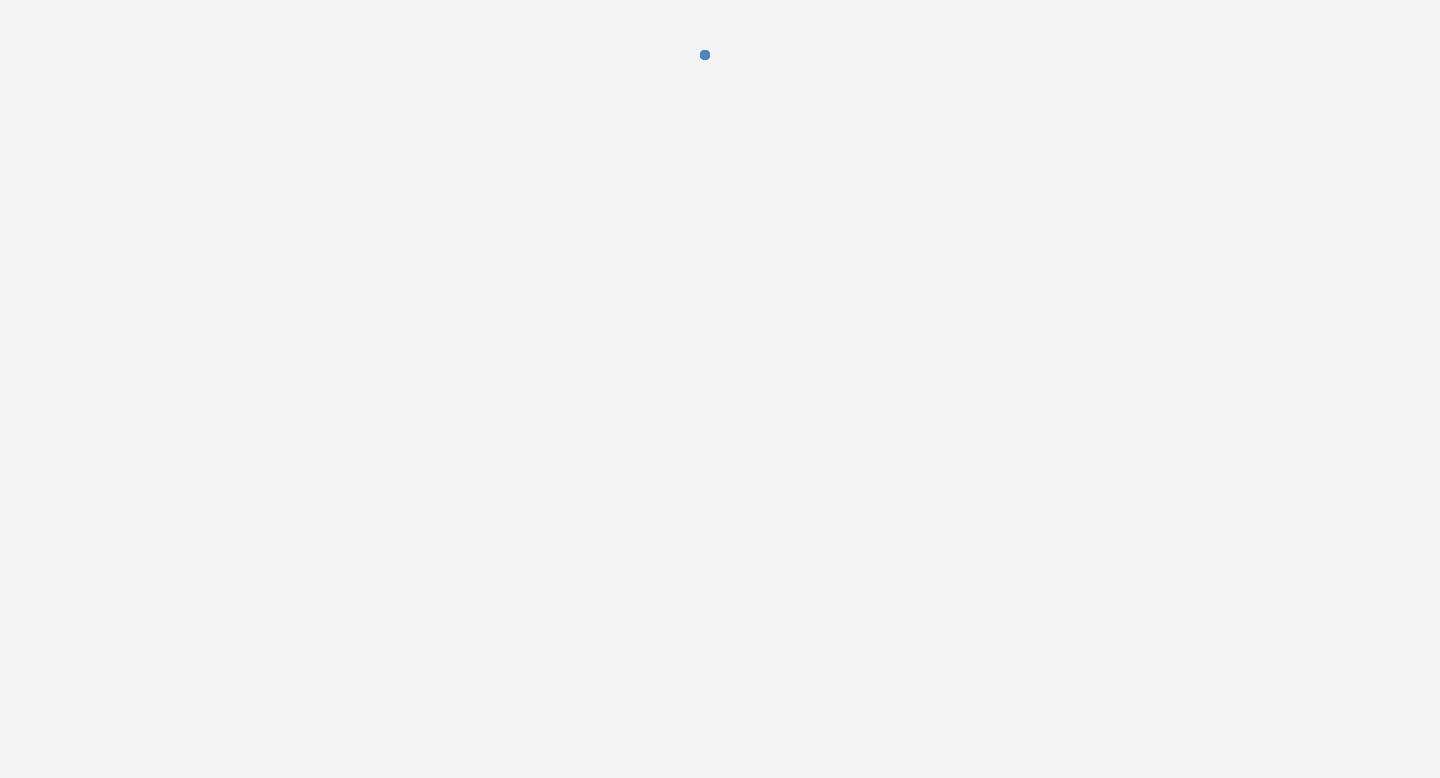 scroll, scrollTop: 0, scrollLeft: 0, axis: both 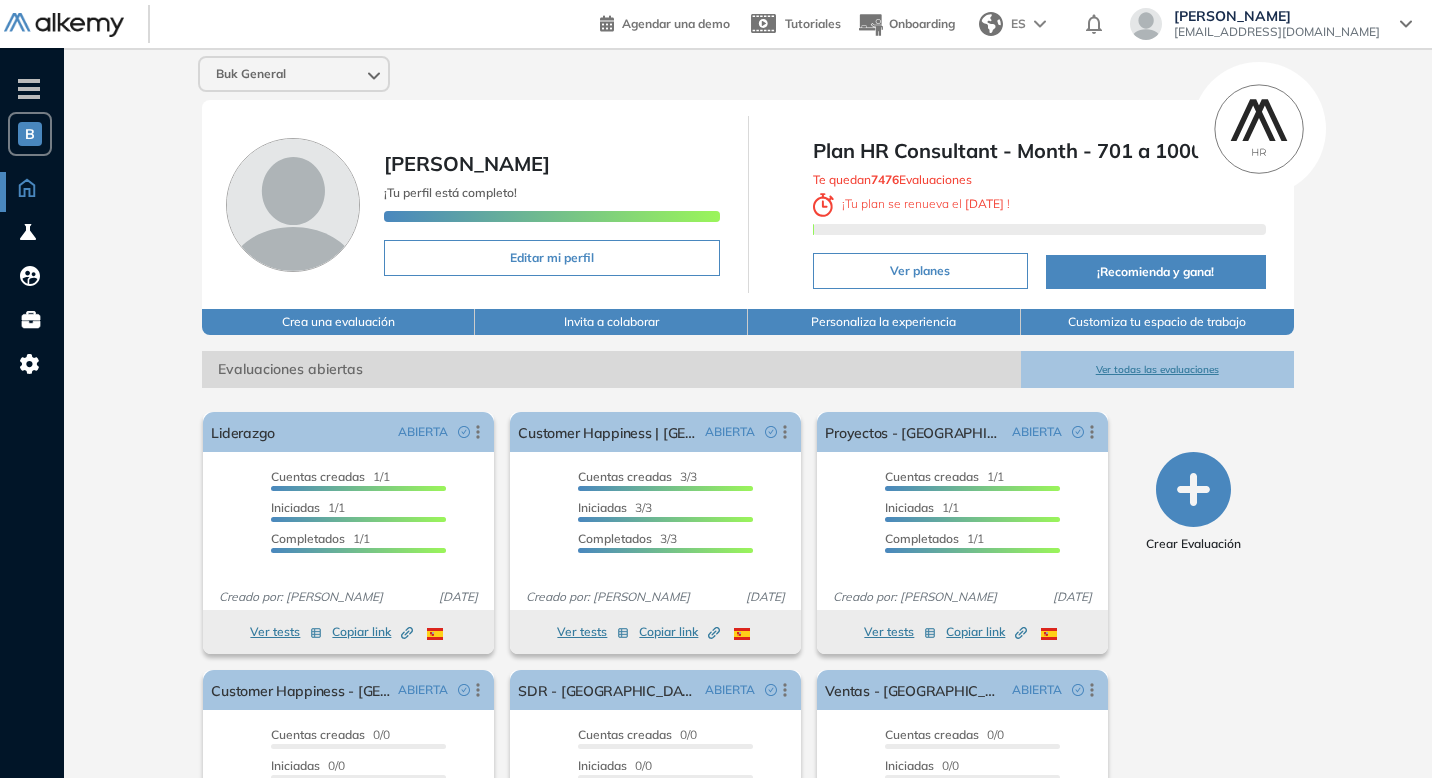 click on "Ver todas las evaluaciones" at bounding box center [1157, 369] 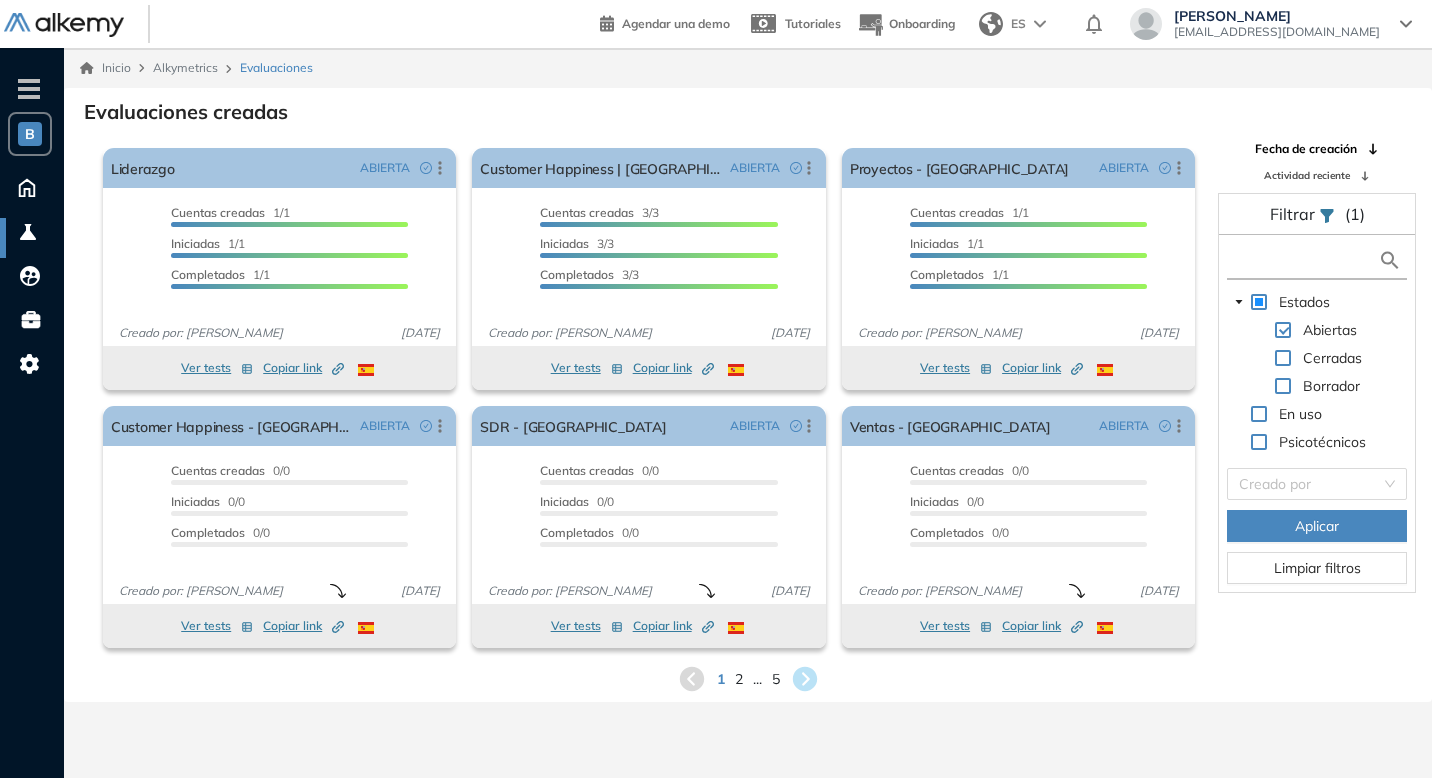 click at bounding box center (1305, 260) 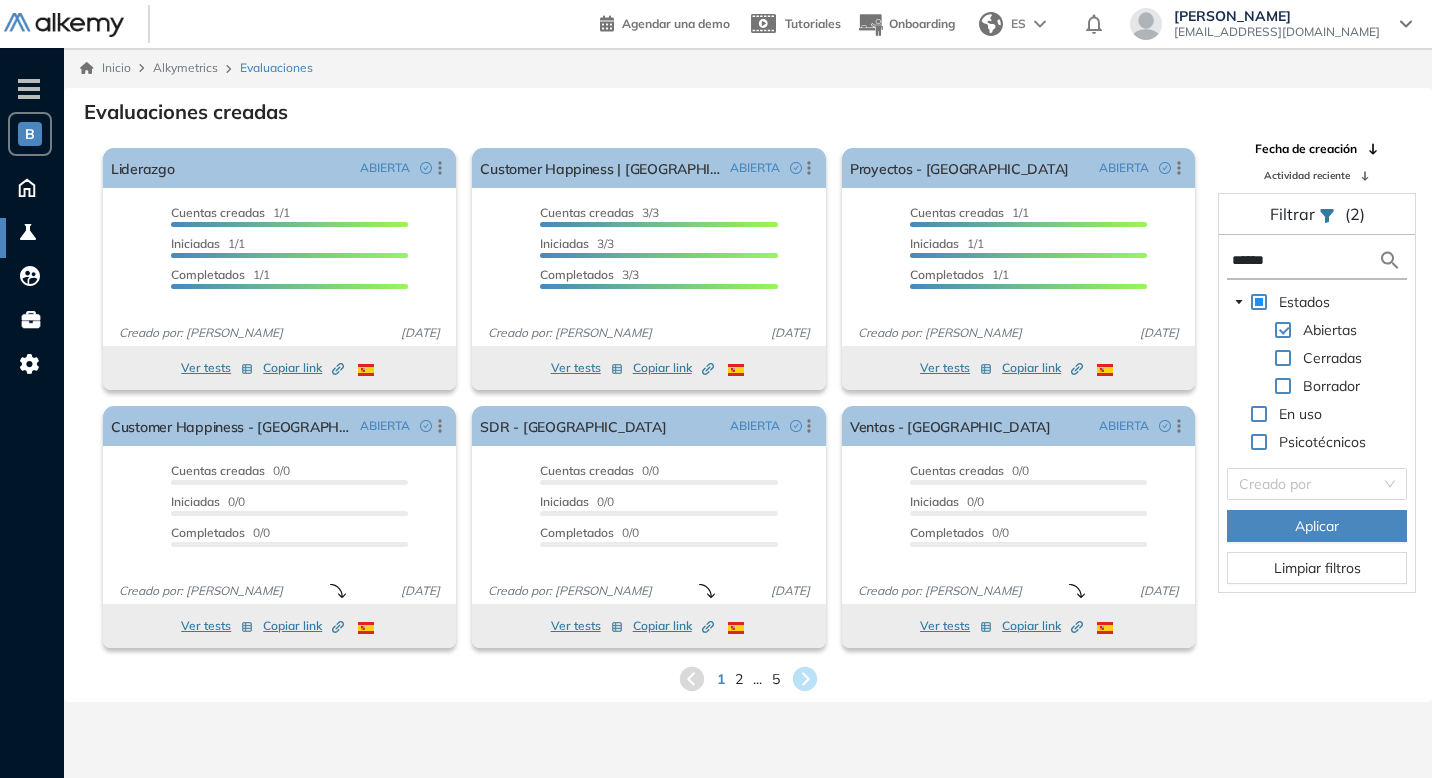 type on "******" 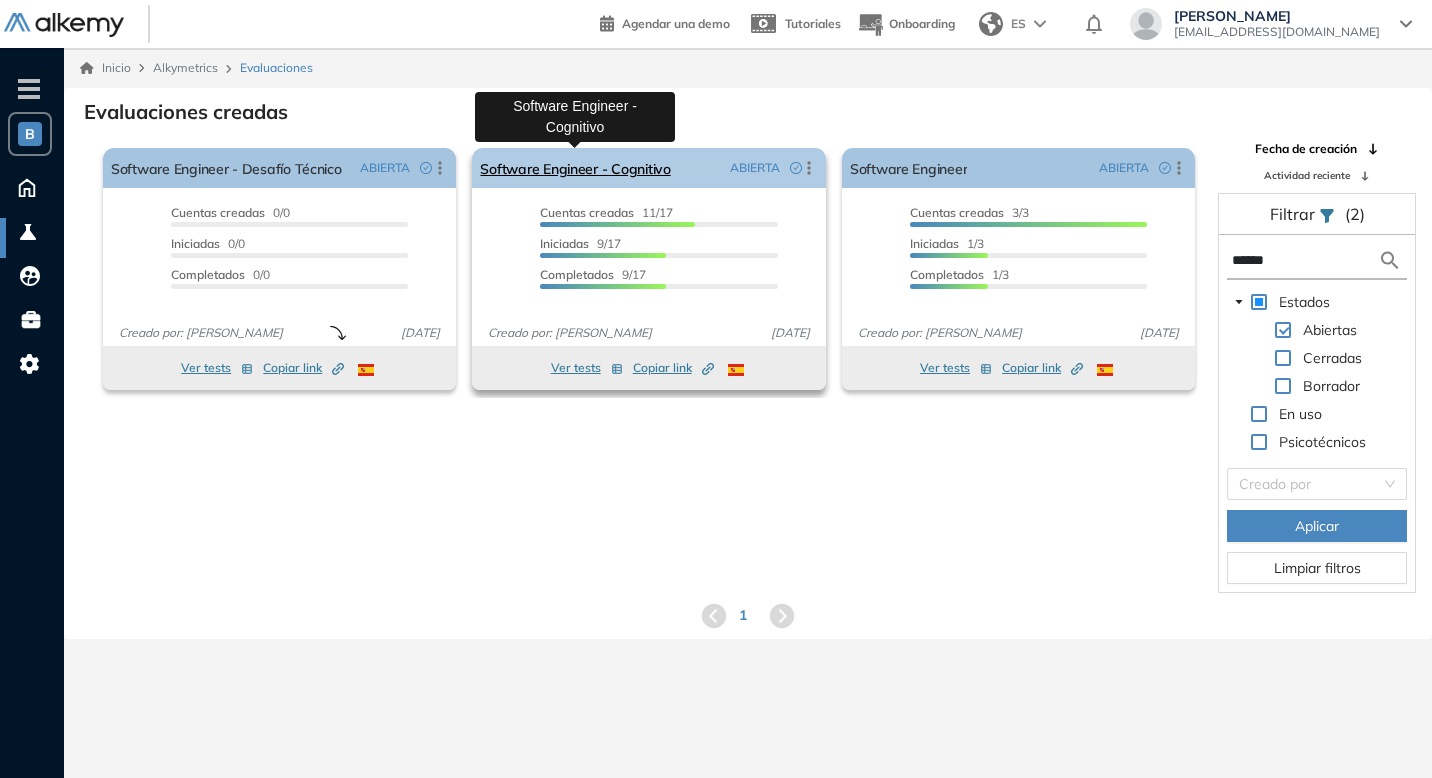 click on "Software Engineer - Cognitivo" at bounding box center (575, 168) 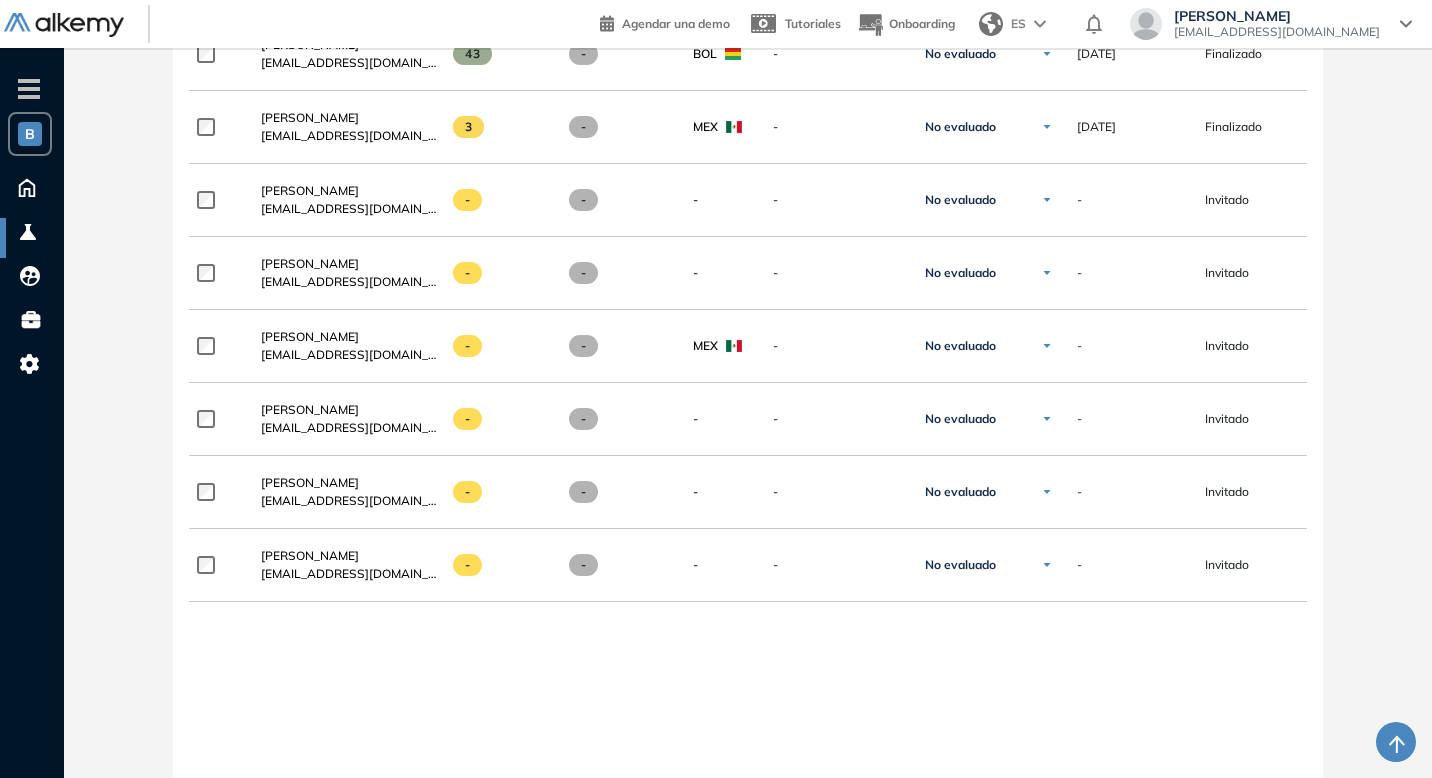 scroll, scrollTop: 0, scrollLeft: 0, axis: both 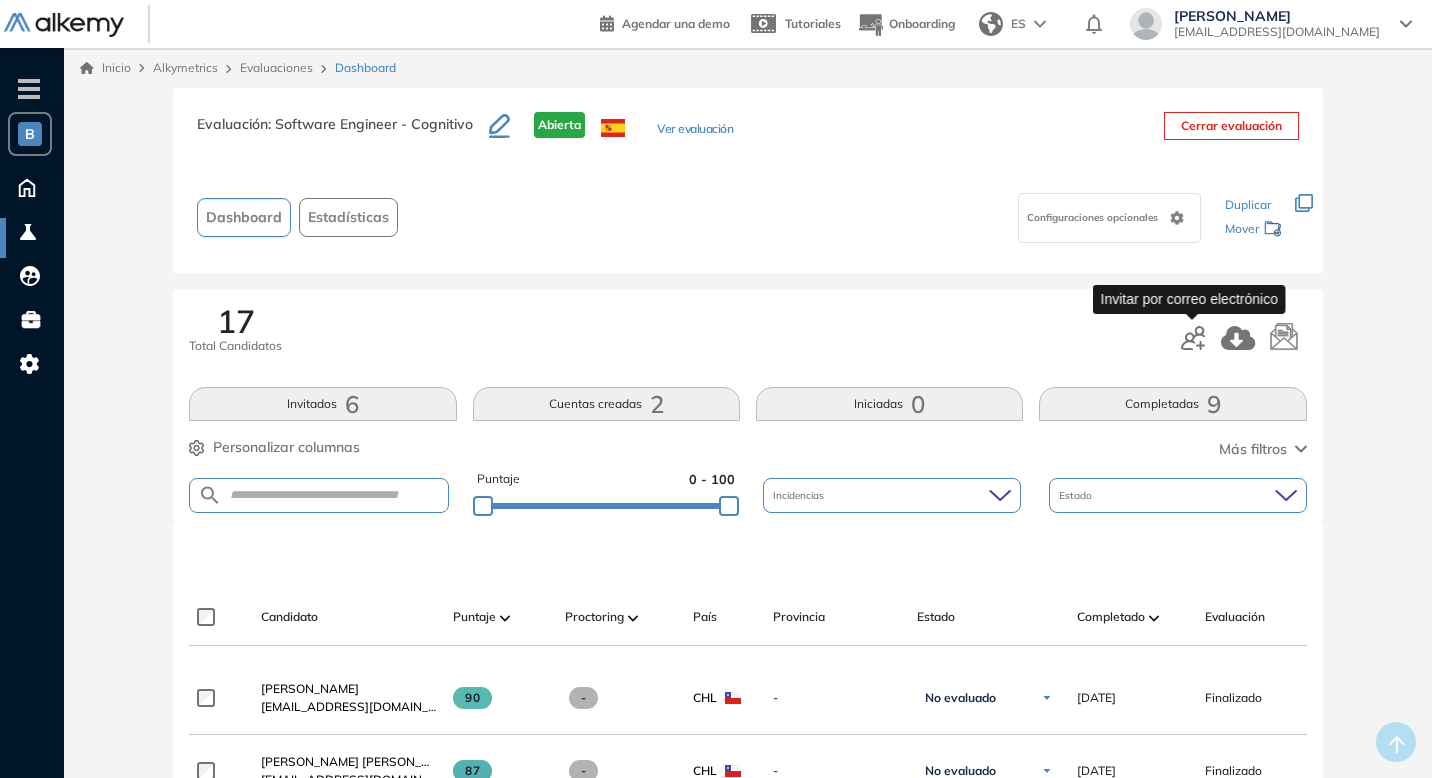 click 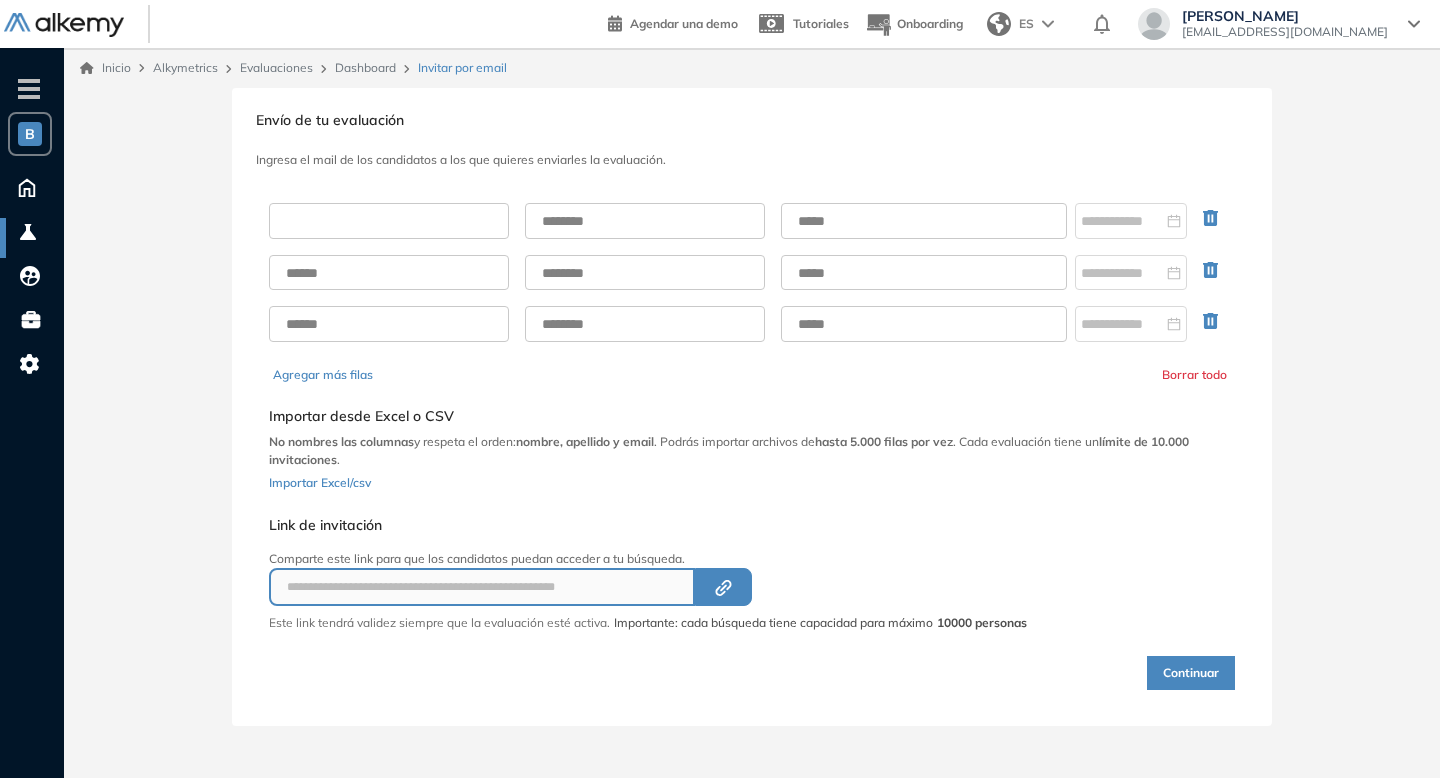 click at bounding box center [389, 221] 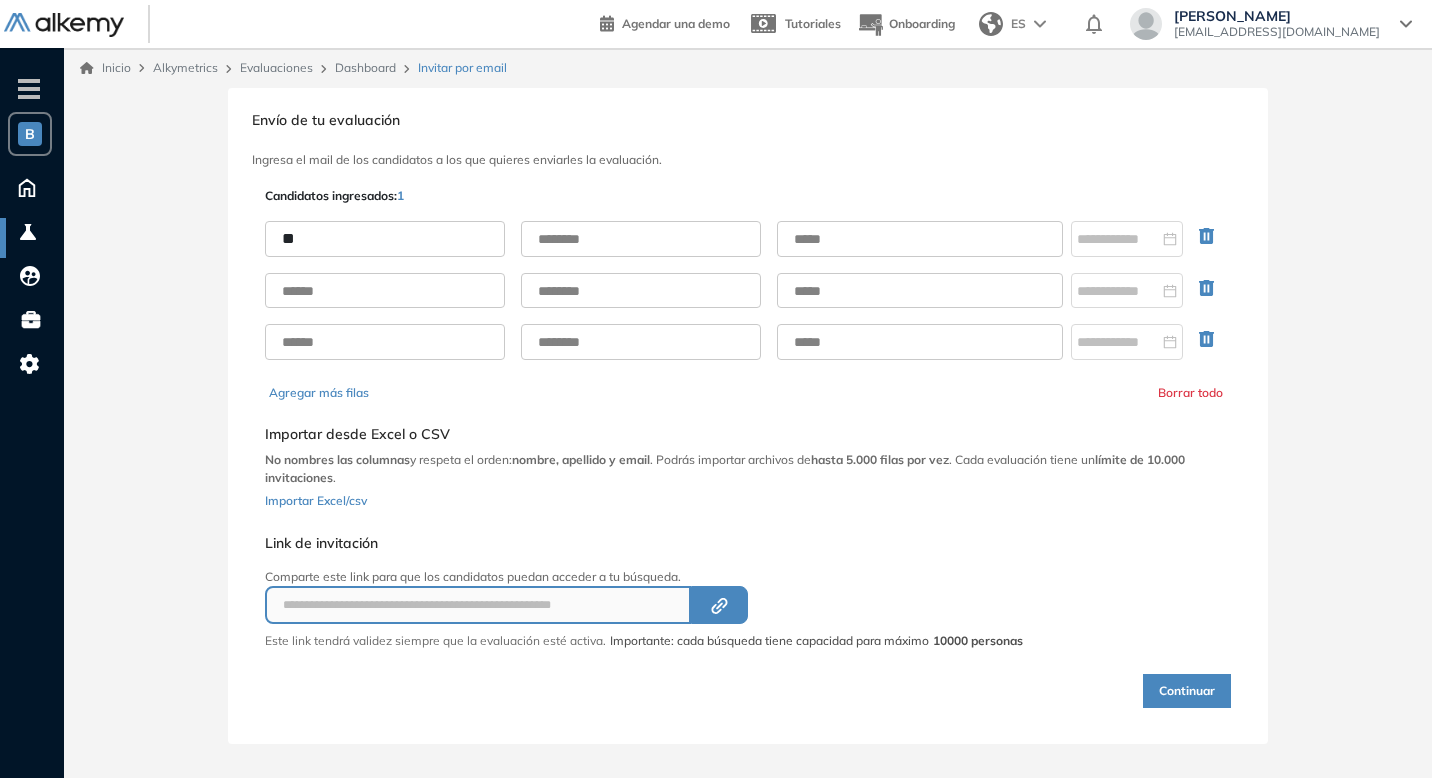 type on "*" 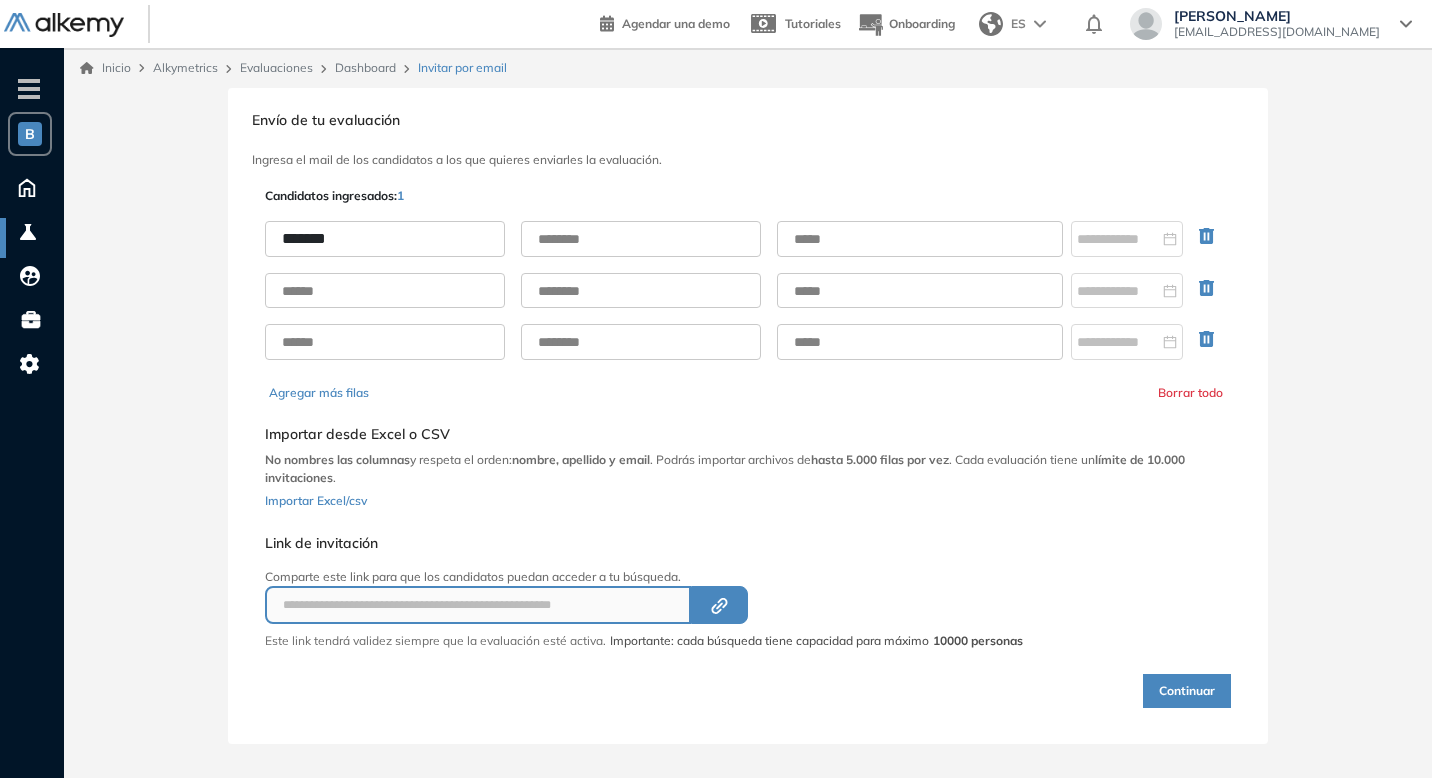 type on "*******" 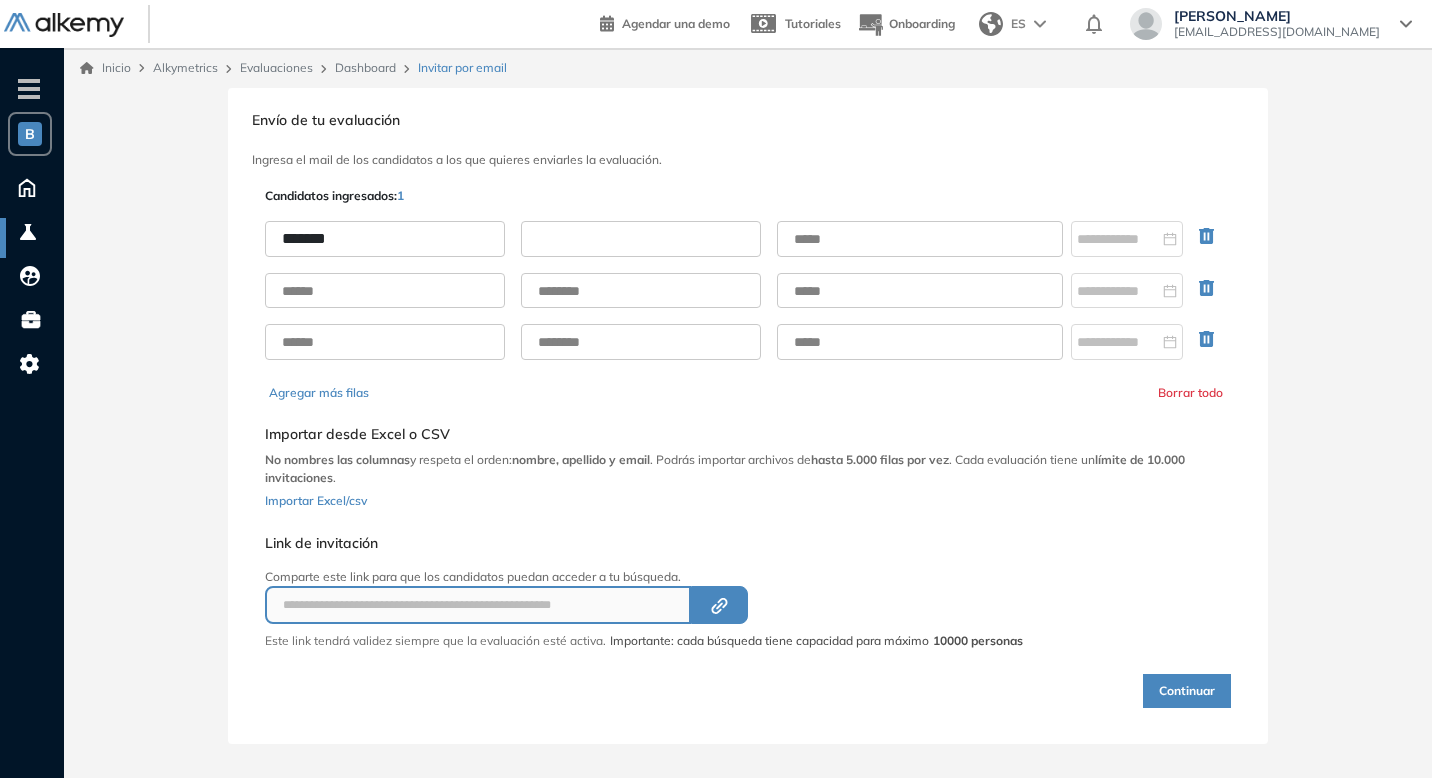 click at bounding box center [641, 239] 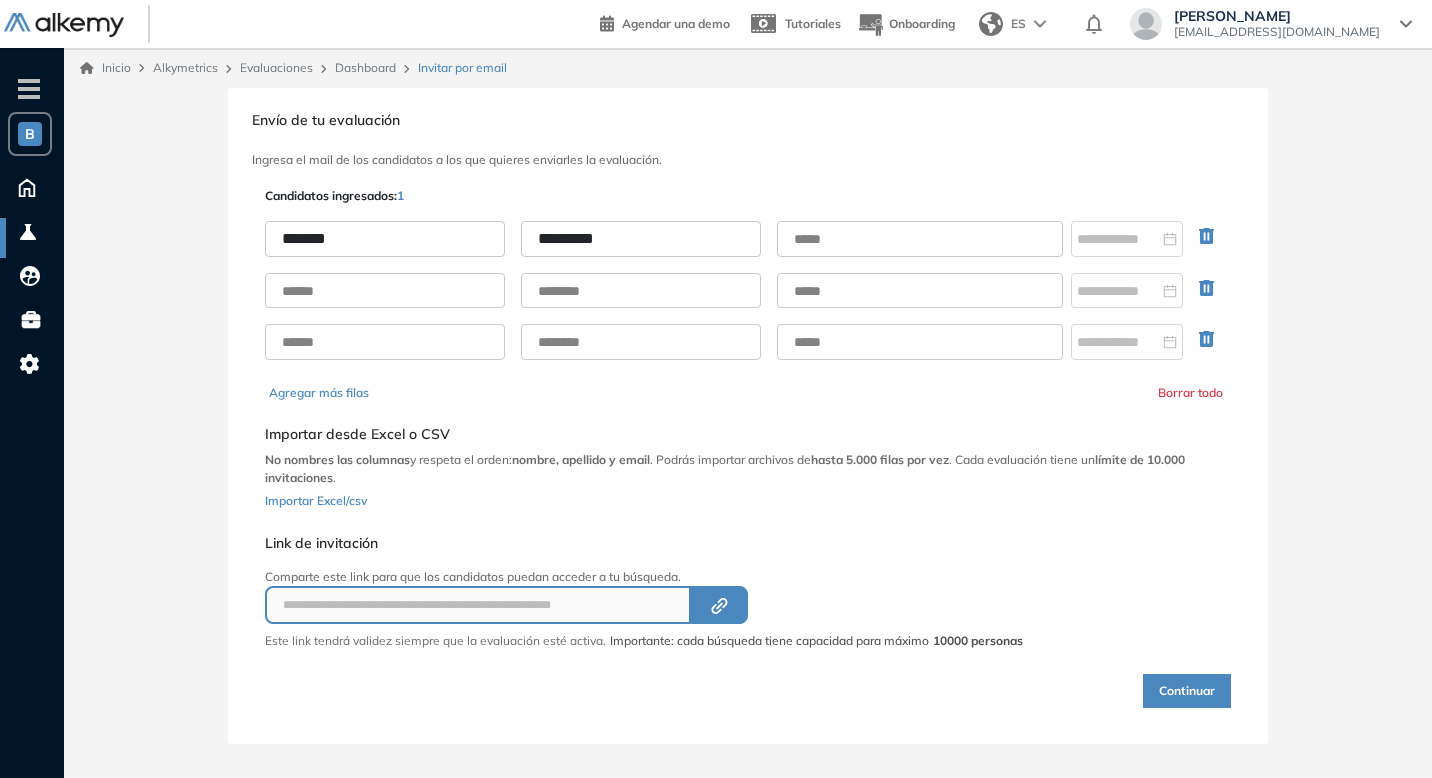 type on "*********" 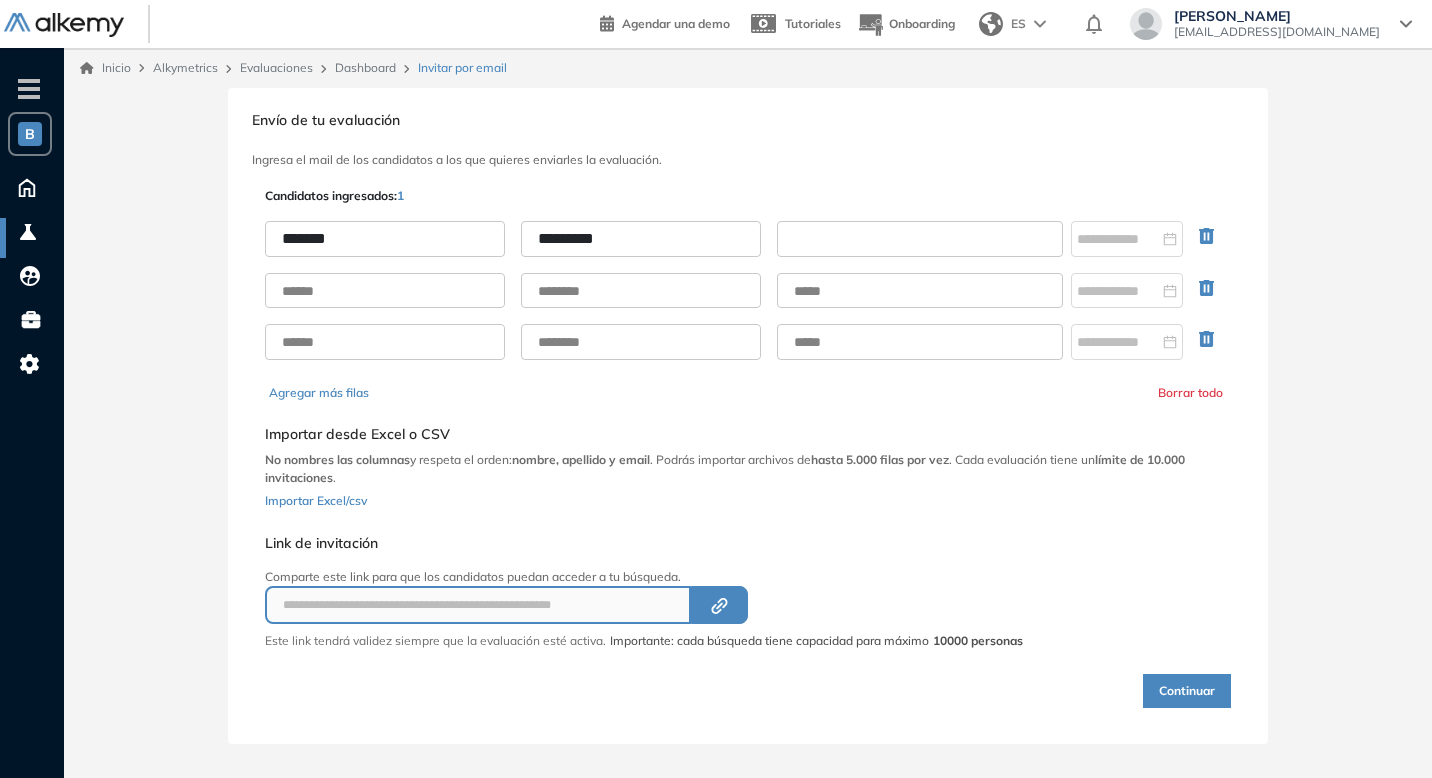 click at bounding box center [920, 239] 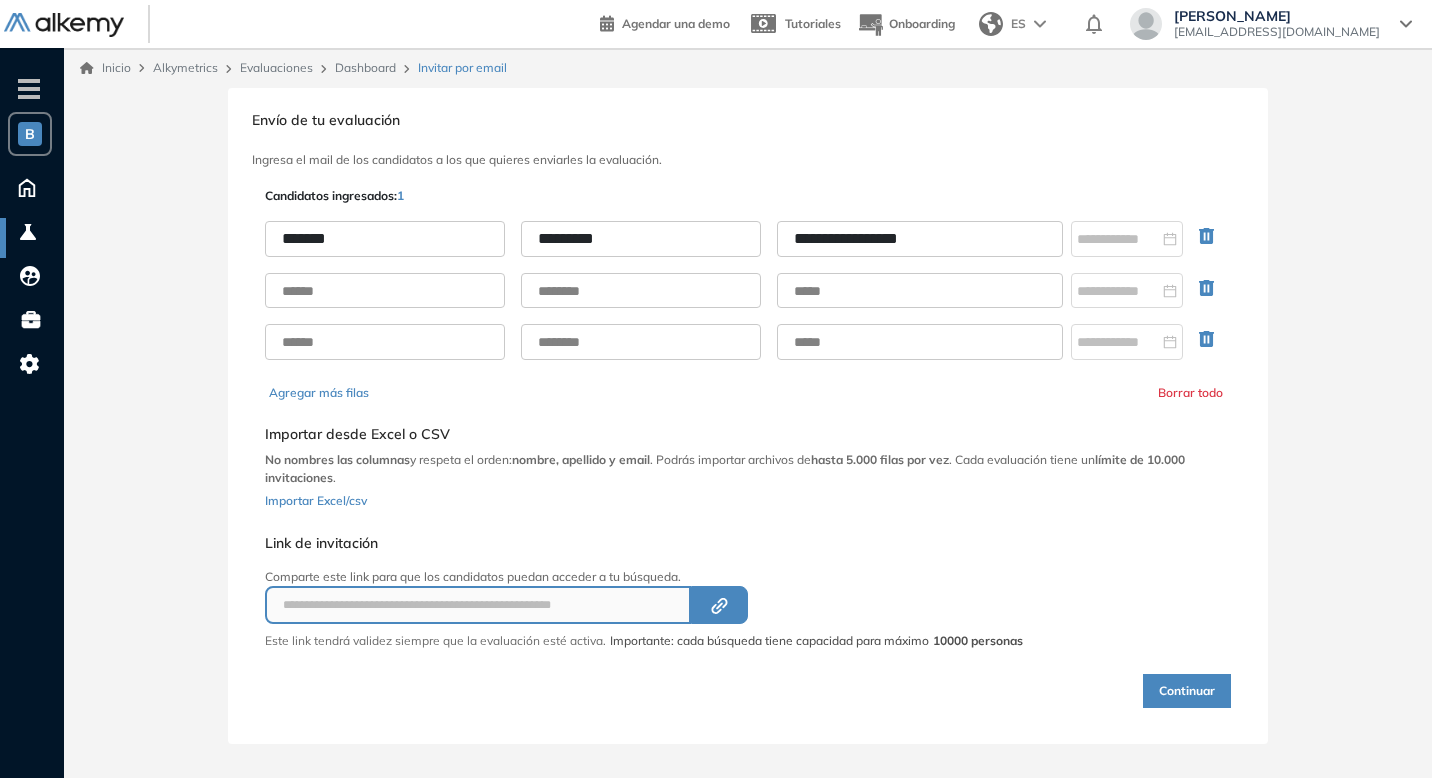 scroll, scrollTop: 13, scrollLeft: 0, axis: vertical 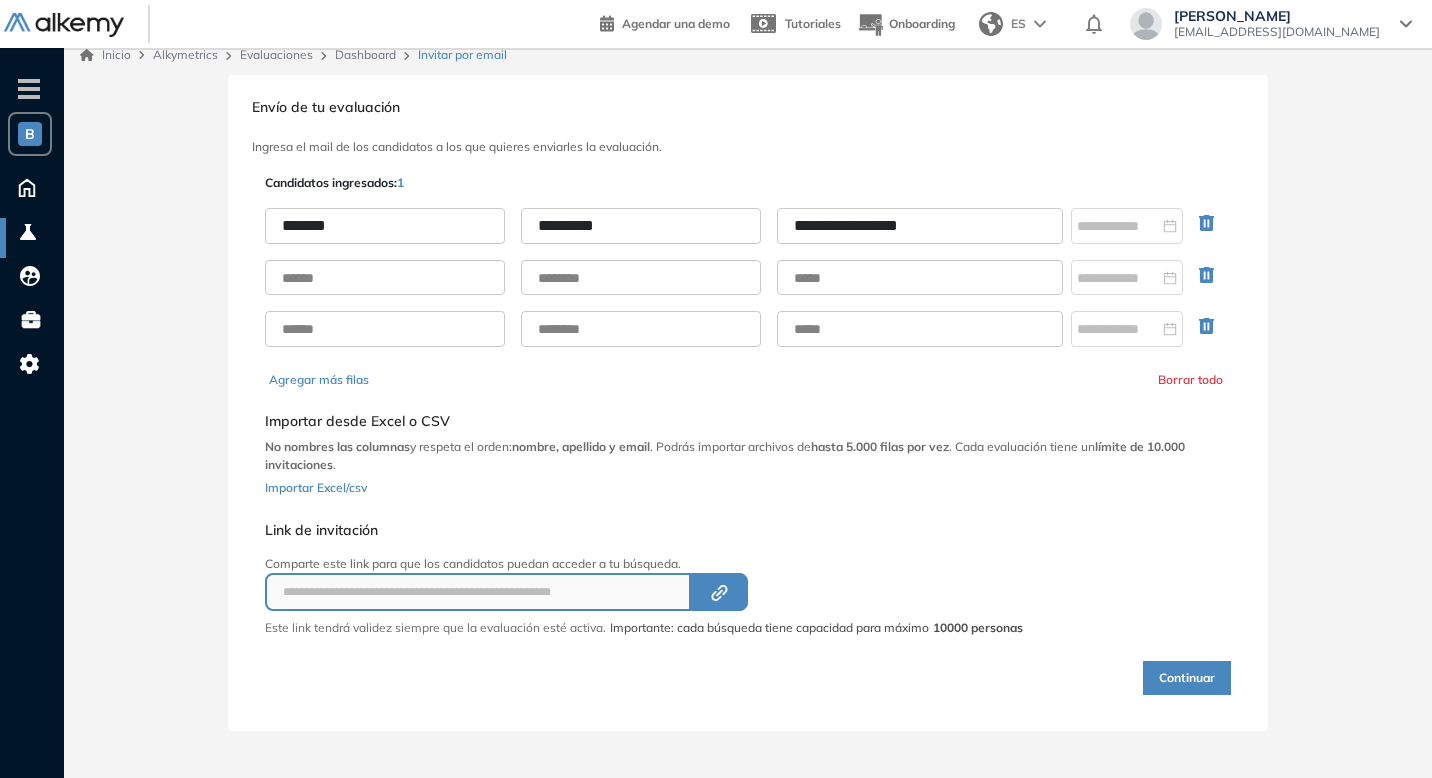 type on "**********" 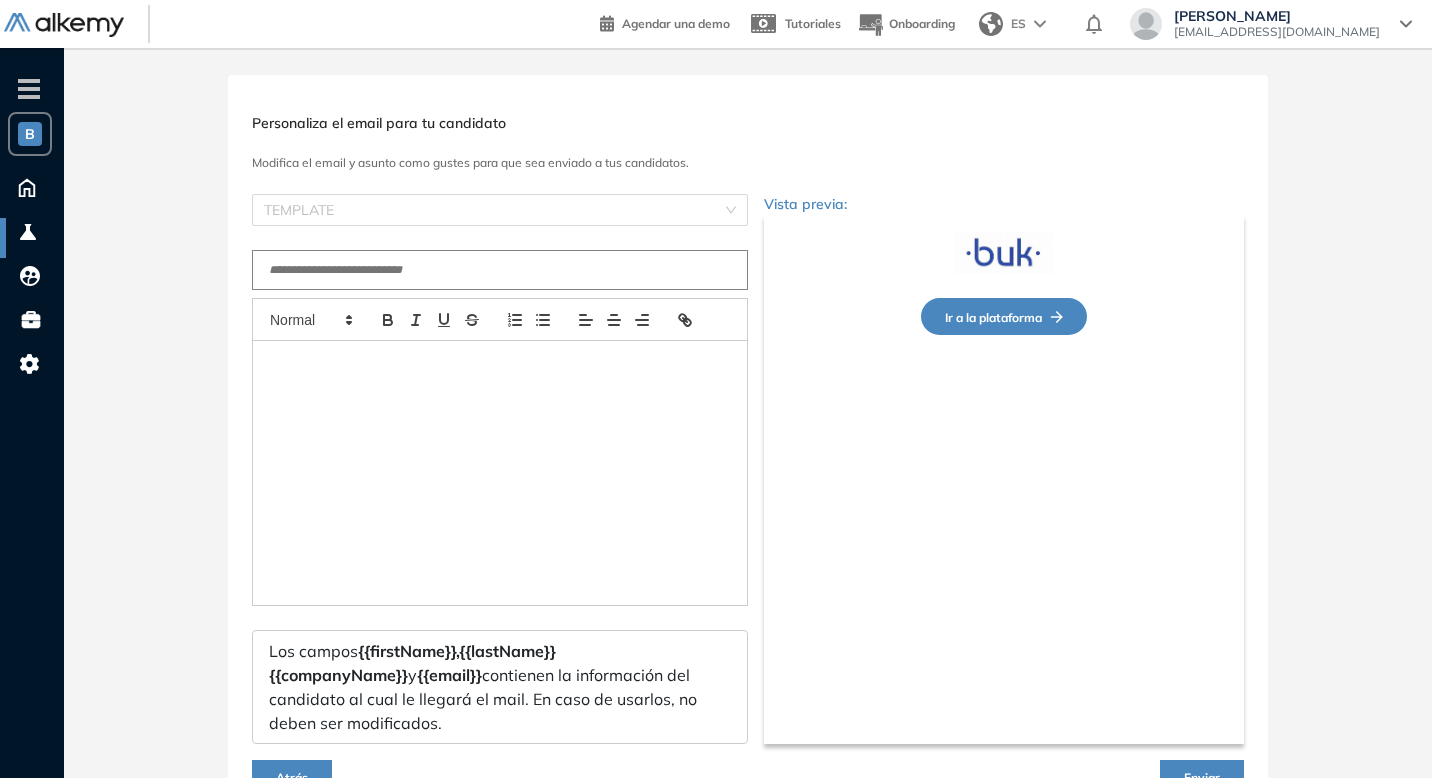 type on "**********" 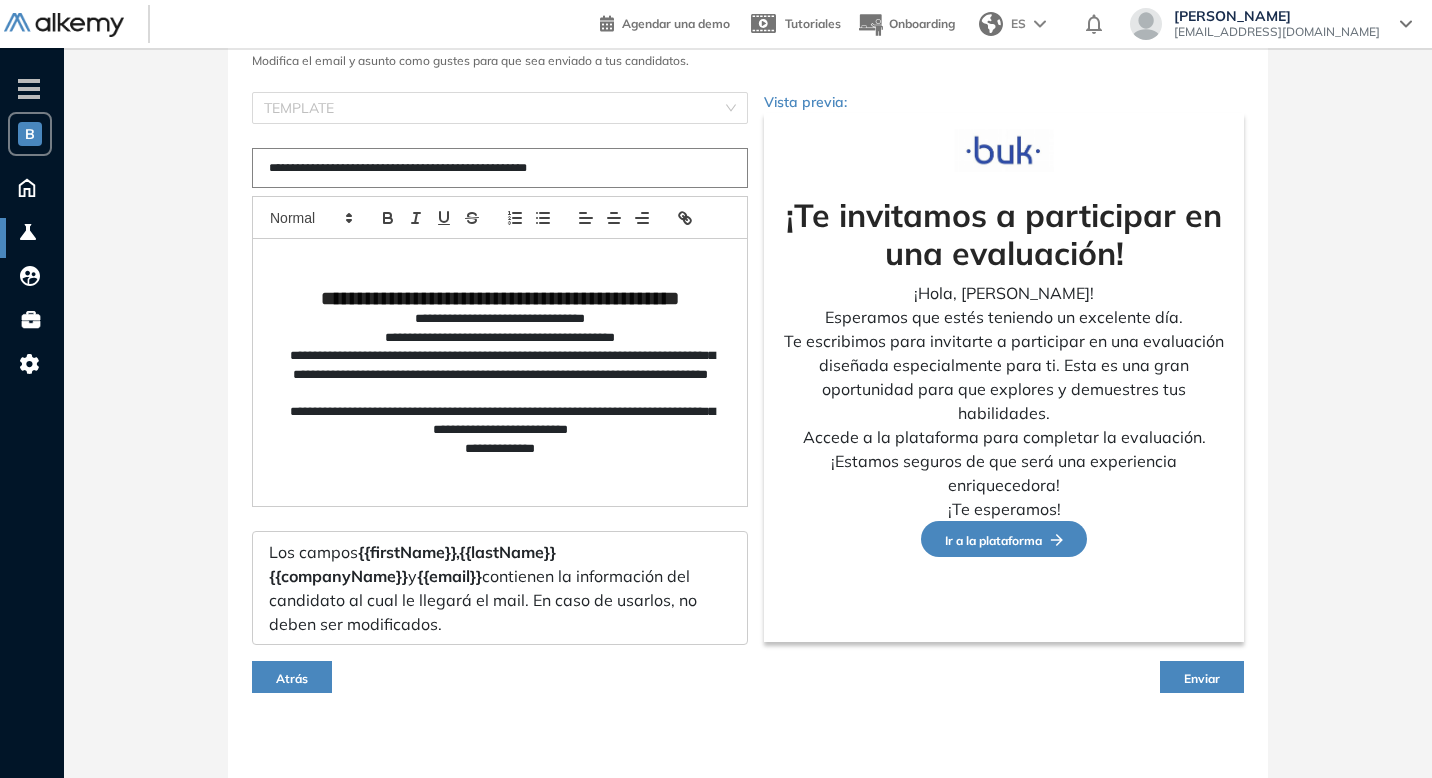 scroll, scrollTop: 123, scrollLeft: 0, axis: vertical 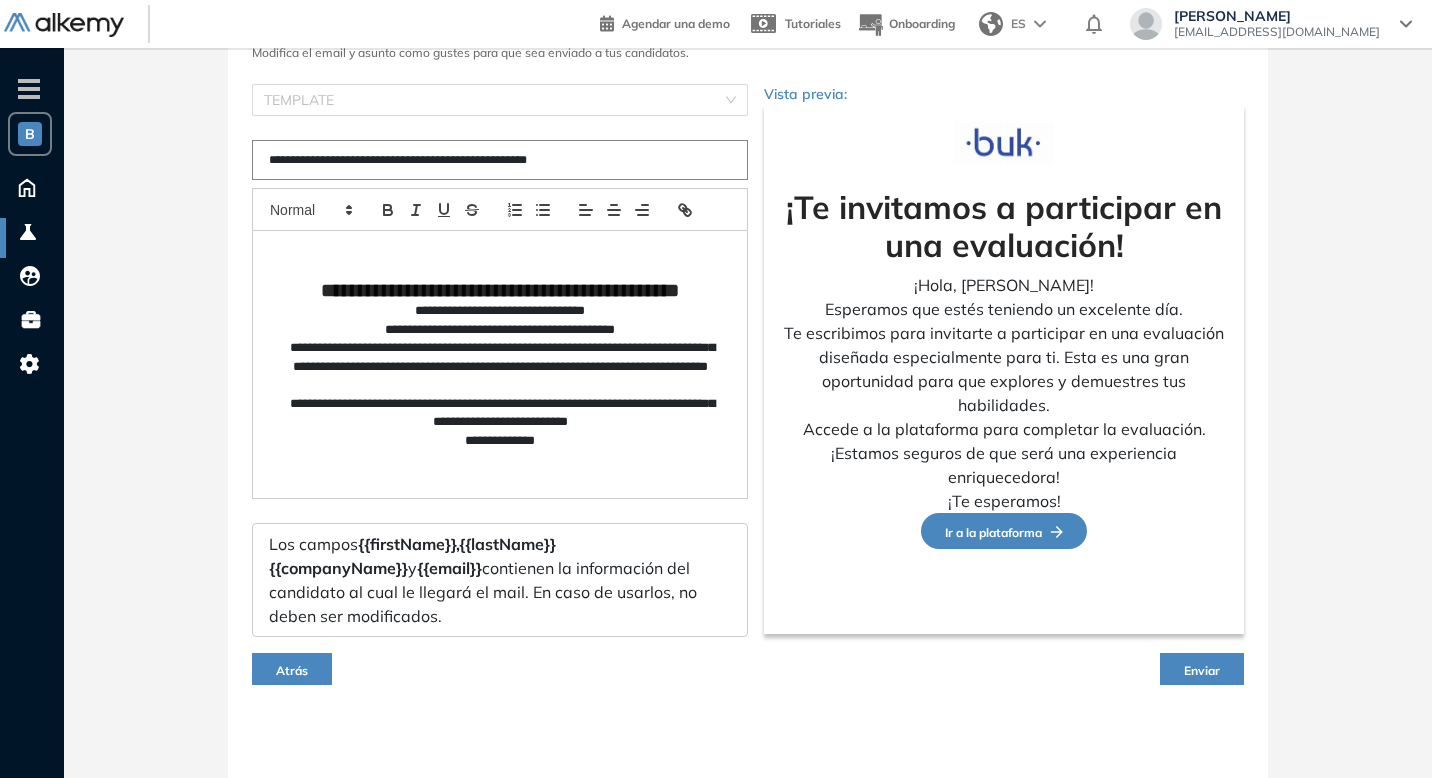 click on "Enviar" at bounding box center [1202, 669] 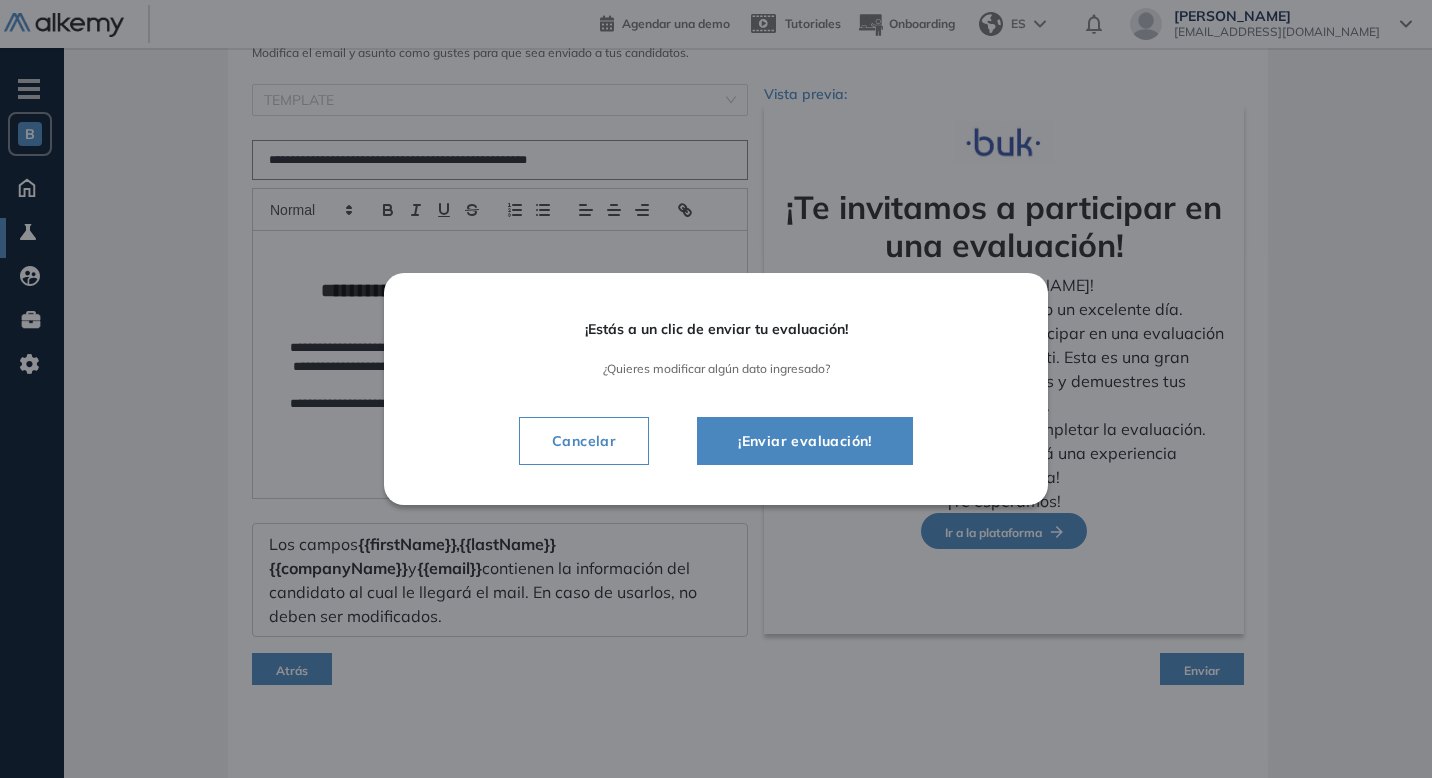 click on "¡Enviar evaluación!" at bounding box center (805, 441) 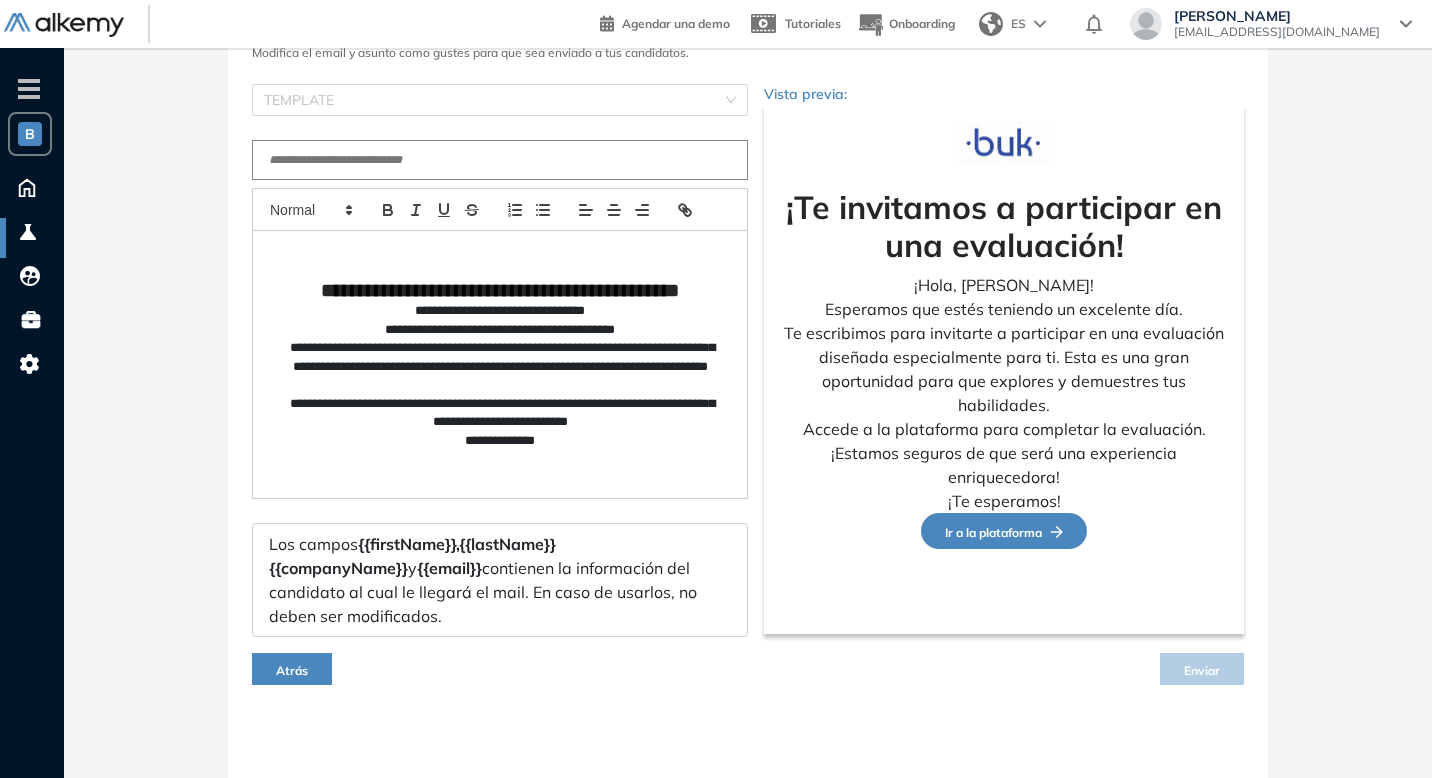 scroll, scrollTop: 104, scrollLeft: 0, axis: vertical 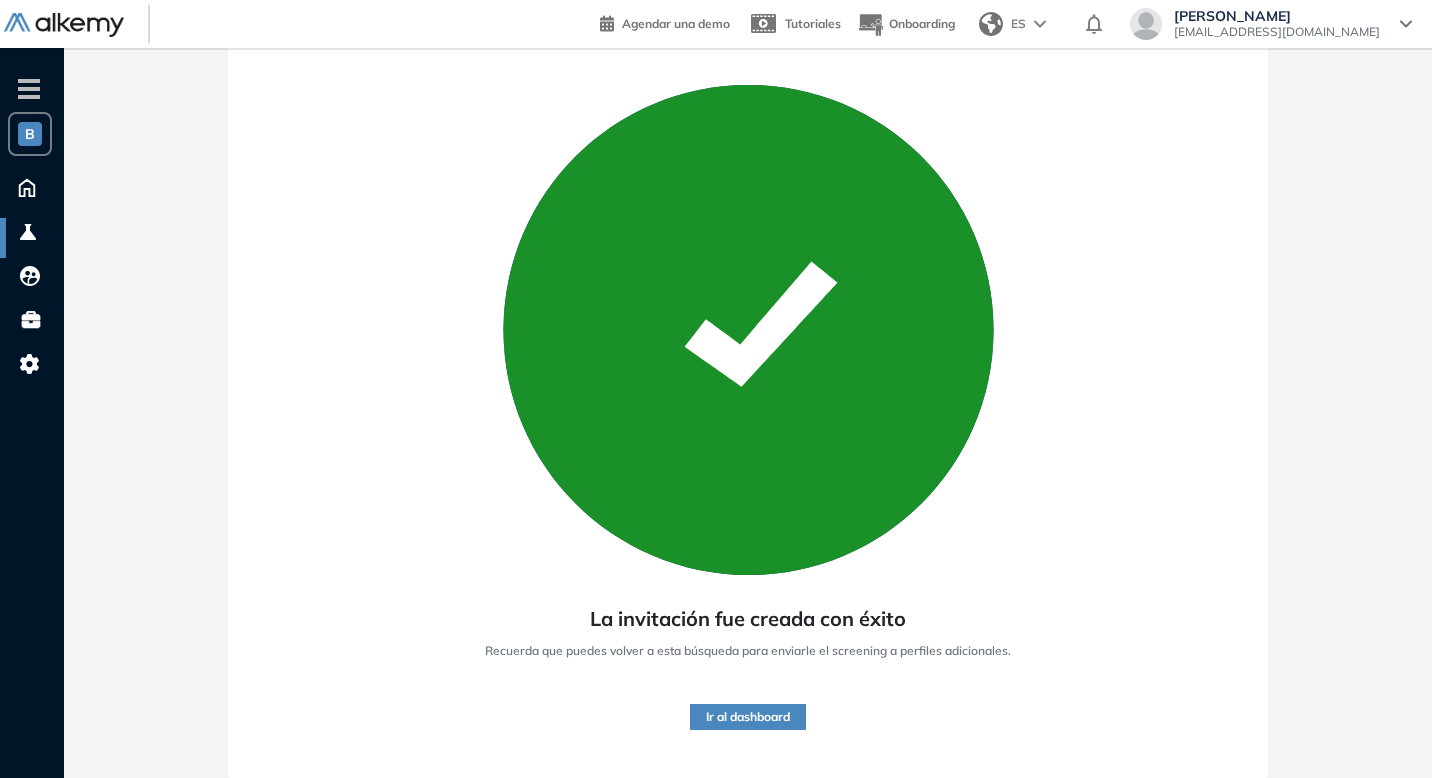 click on "Ir al dashboard" at bounding box center [748, 717] 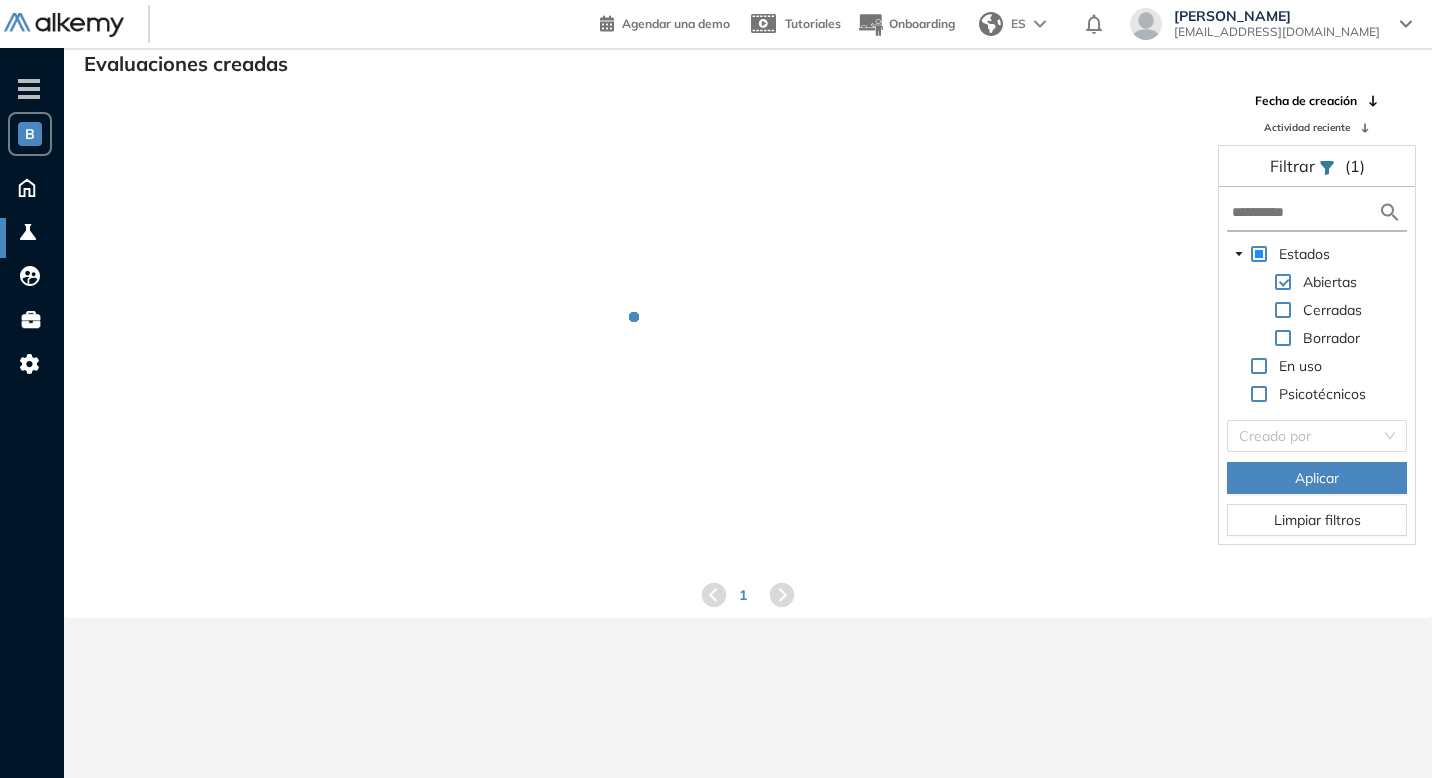 scroll, scrollTop: 48, scrollLeft: 0, axis: vertical 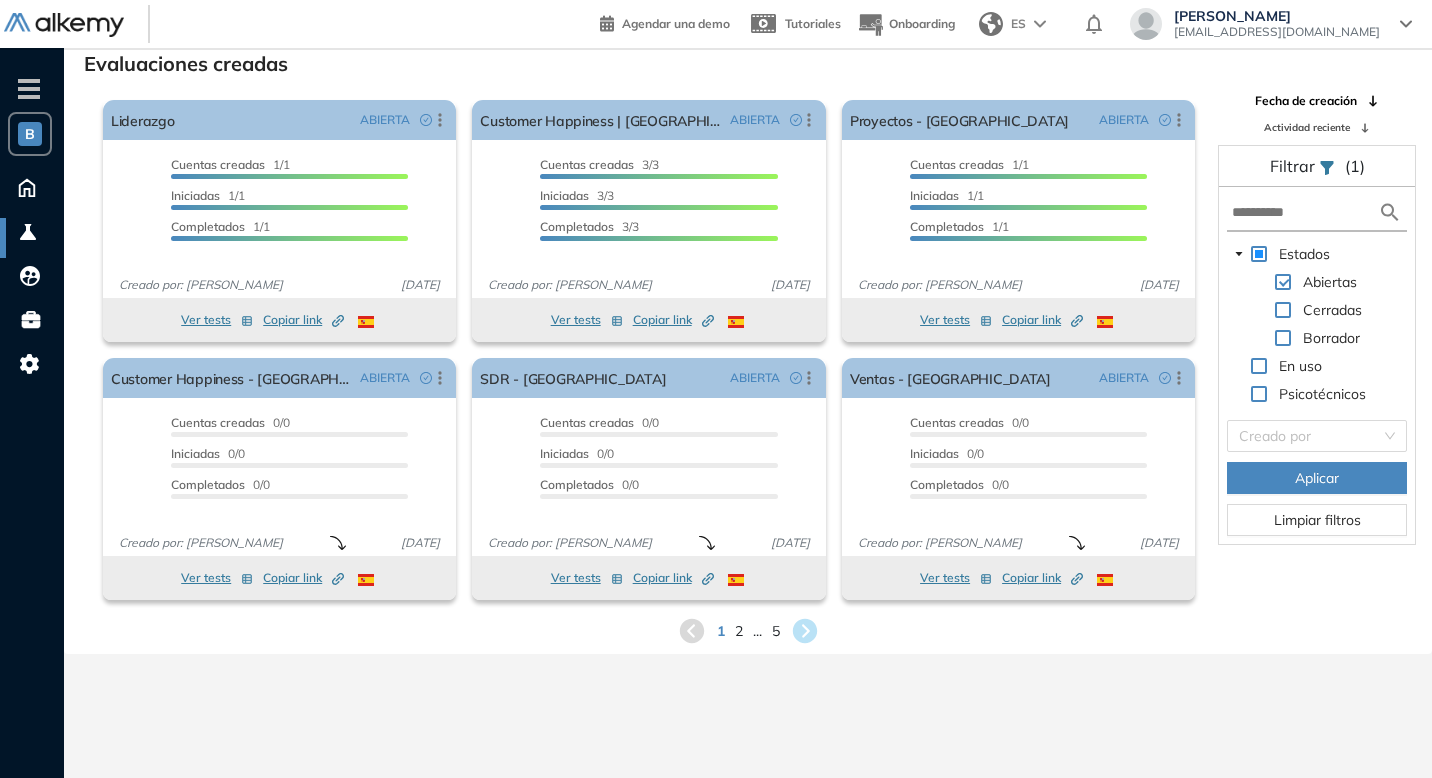 click on "Evaluaciones creadas" at bounding box center (748, 62) 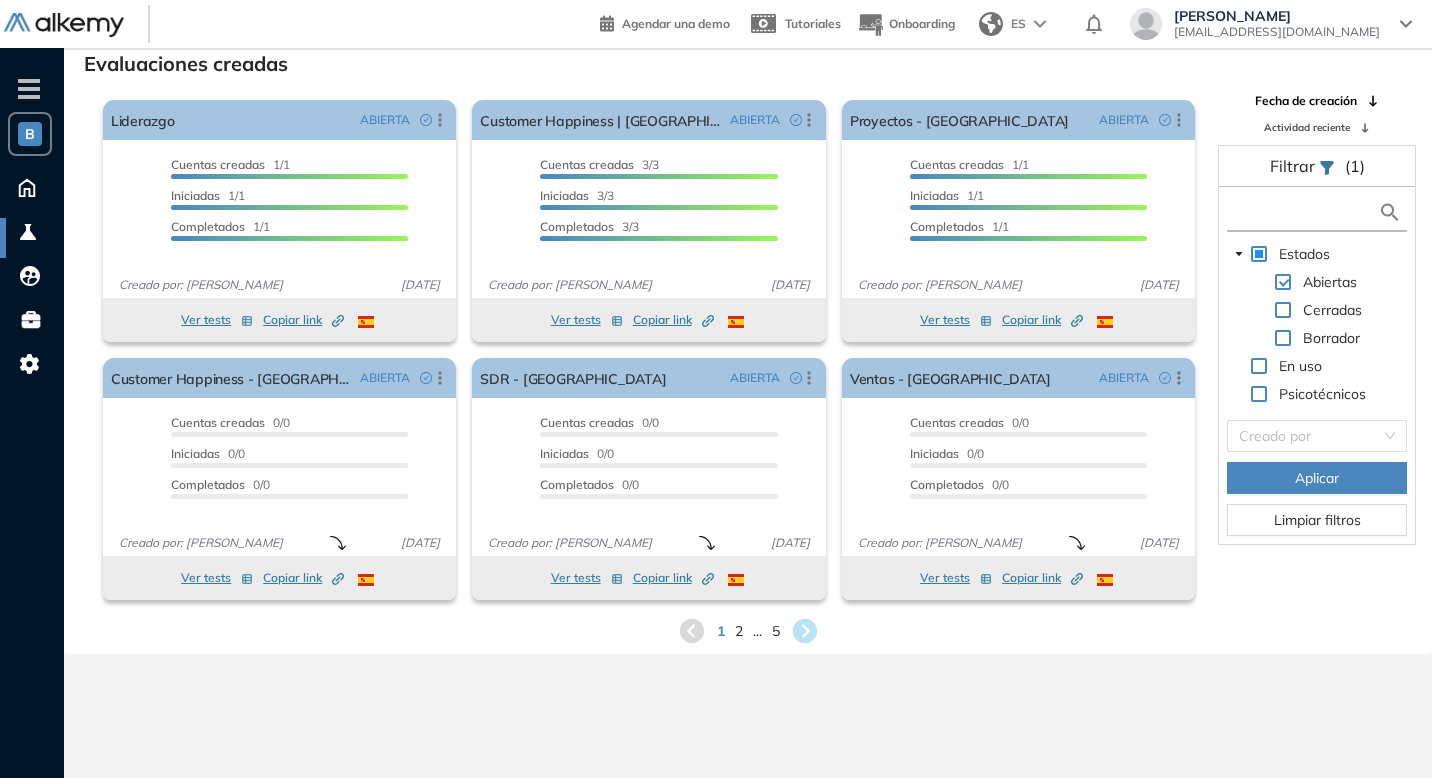 click at bounding box center [1305, 212] 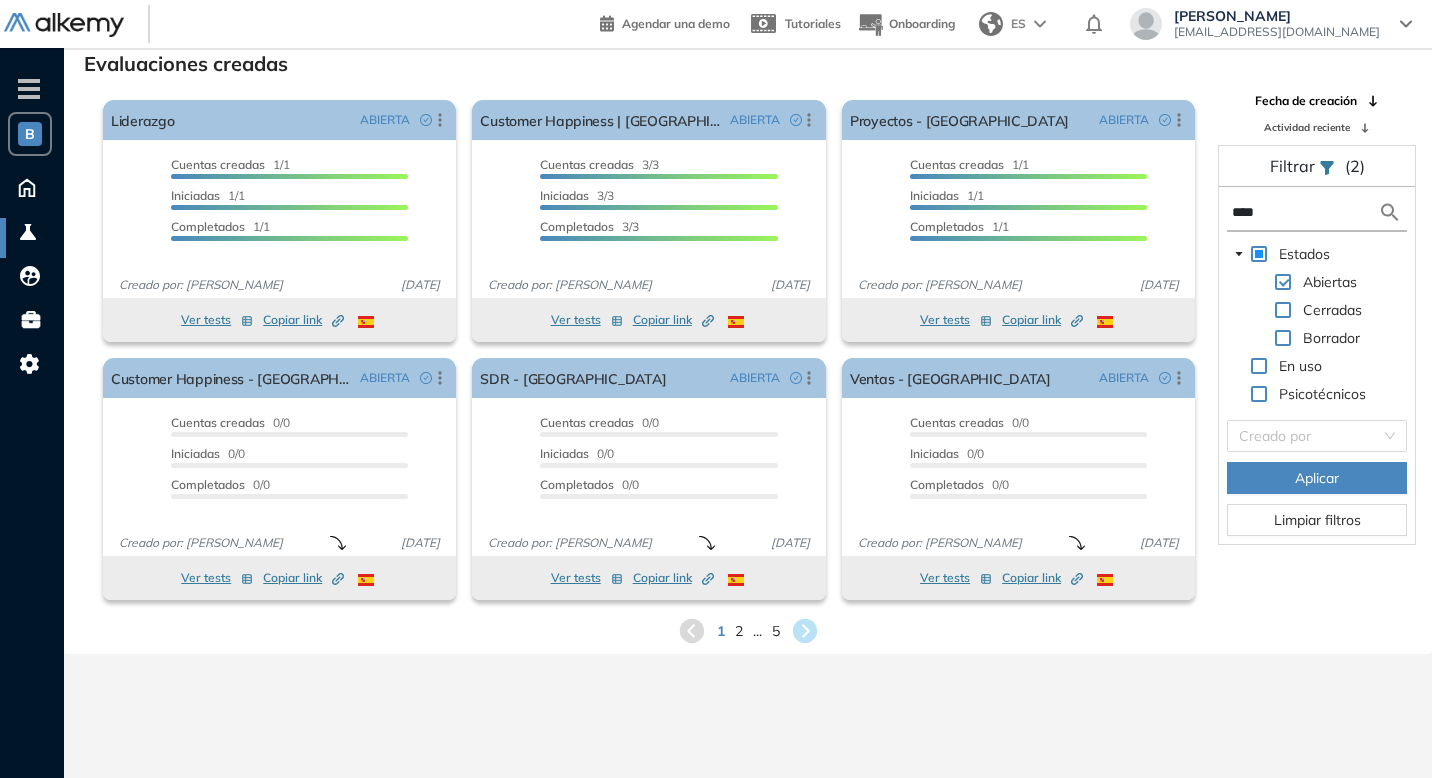 type on "****" 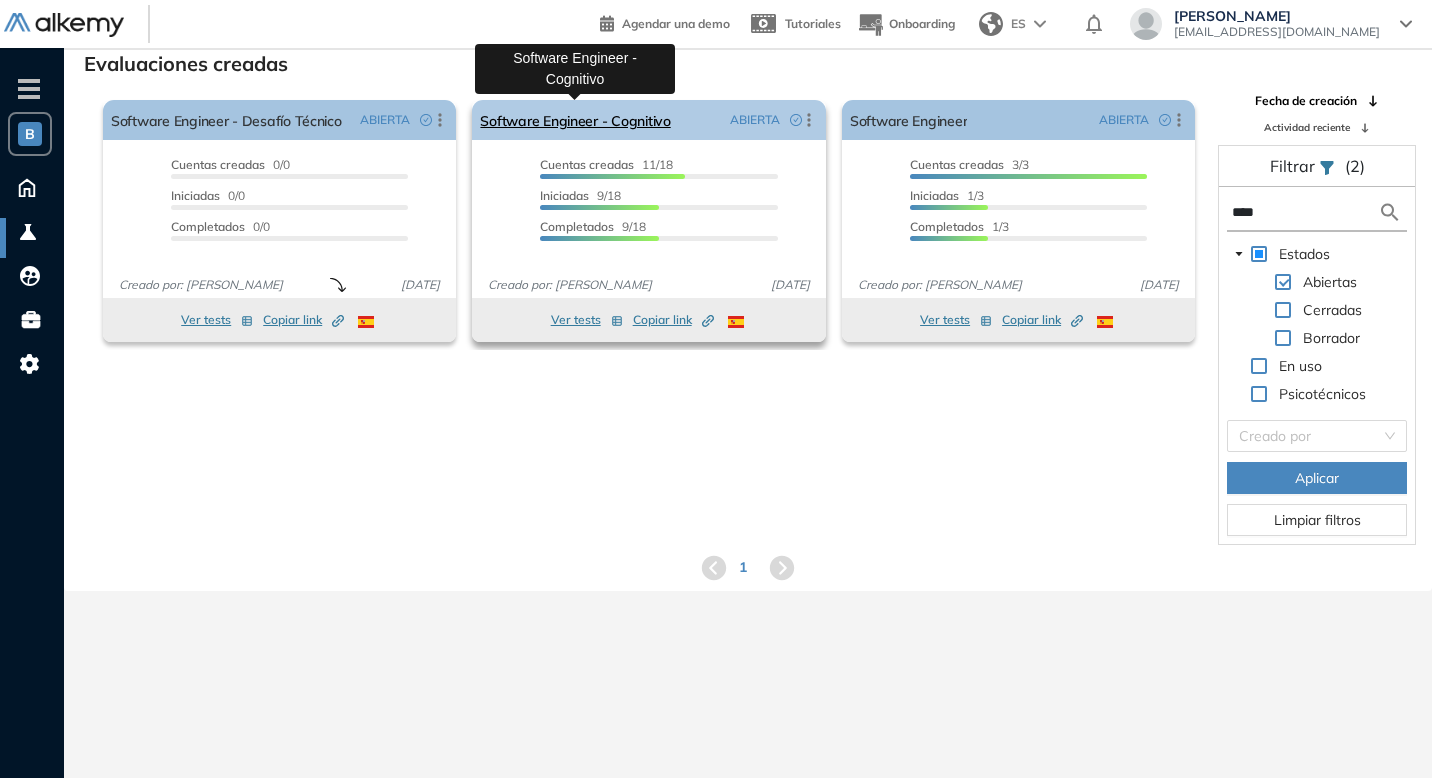 click on "Software Engineer - Cognitivo" at bounding box center [575, 120] 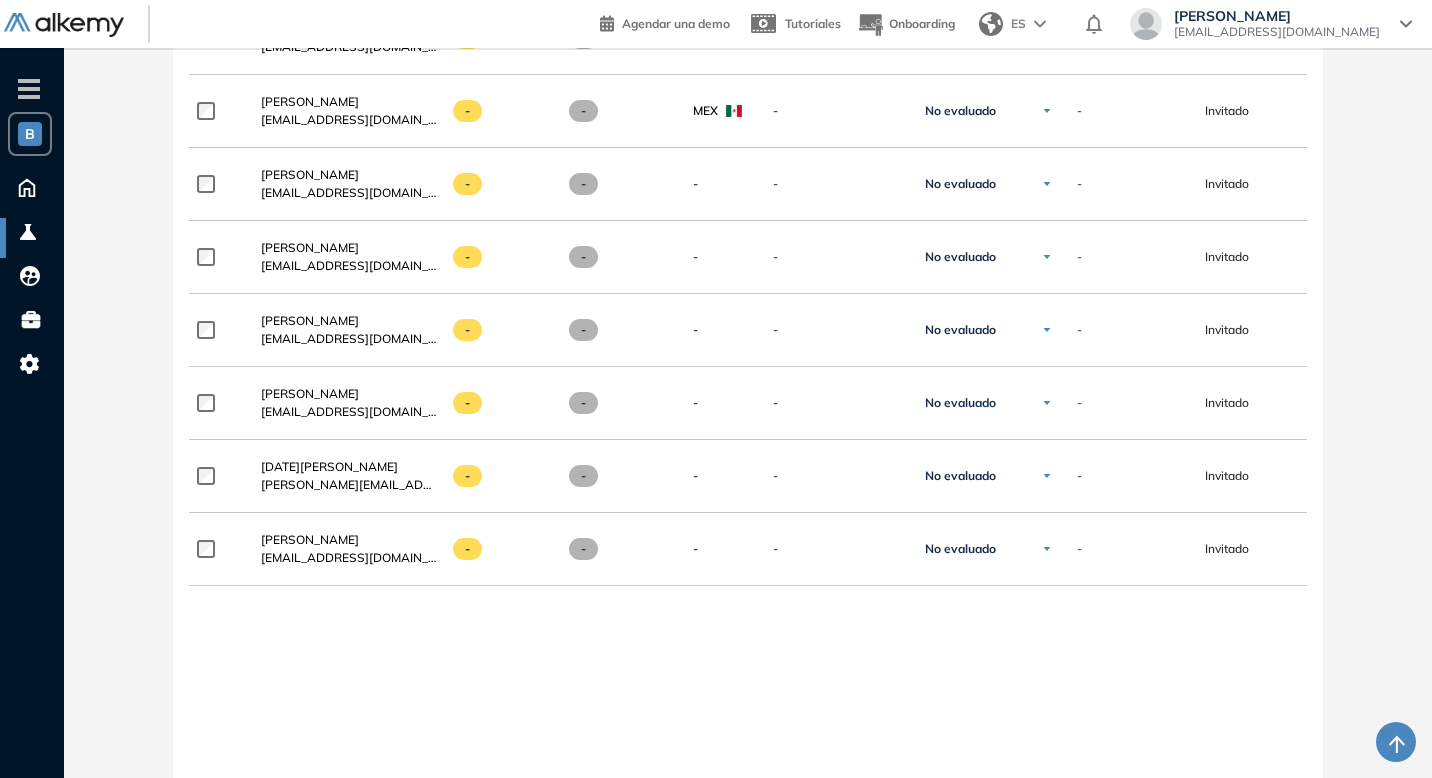 scroll, scrollTop: 1392, scrollLeft: 0, axis: vertical 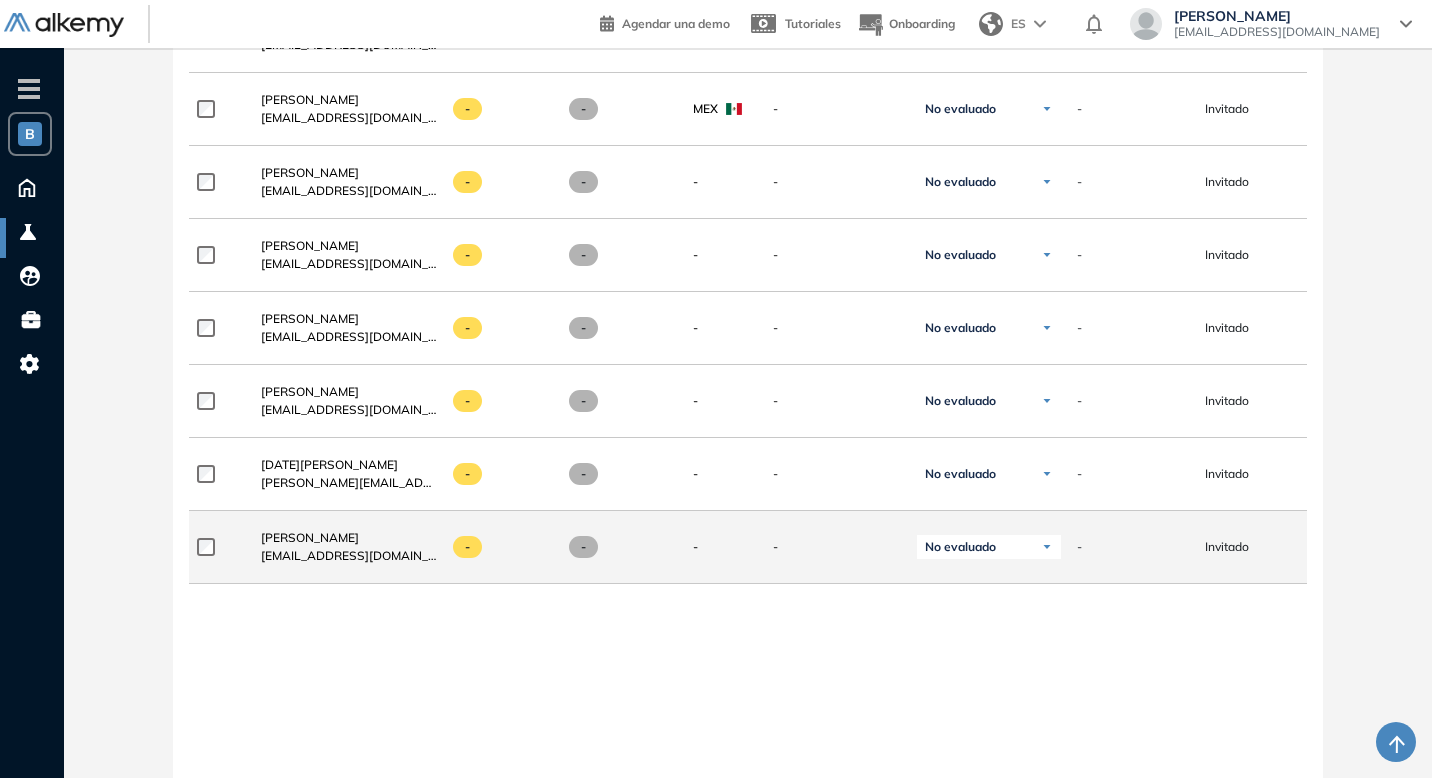 click at bounding box center (1047, 547) 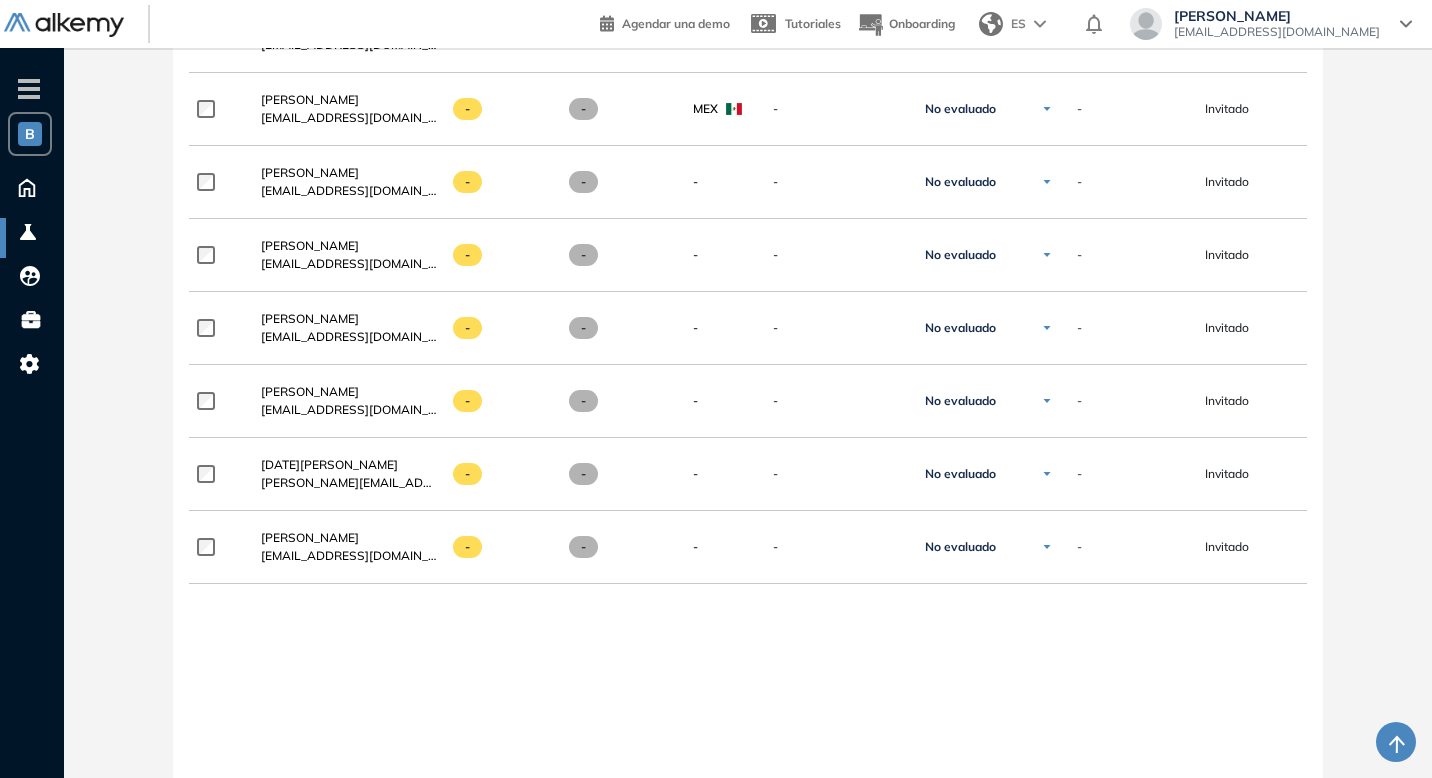 click on "**********" at bounding box center (747, 95) 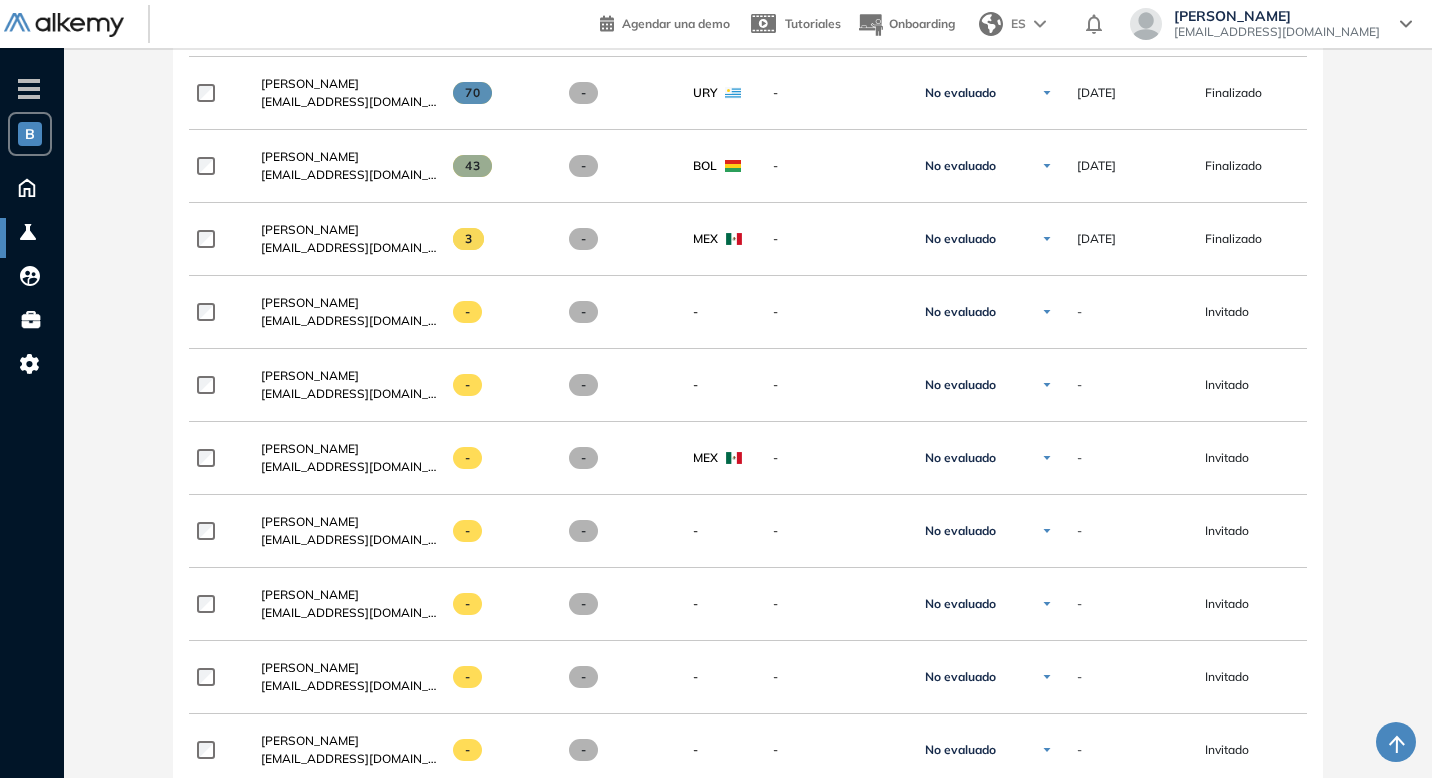 scroll, scrollTop: 95, scrollLeft: 0, axis: vertical 